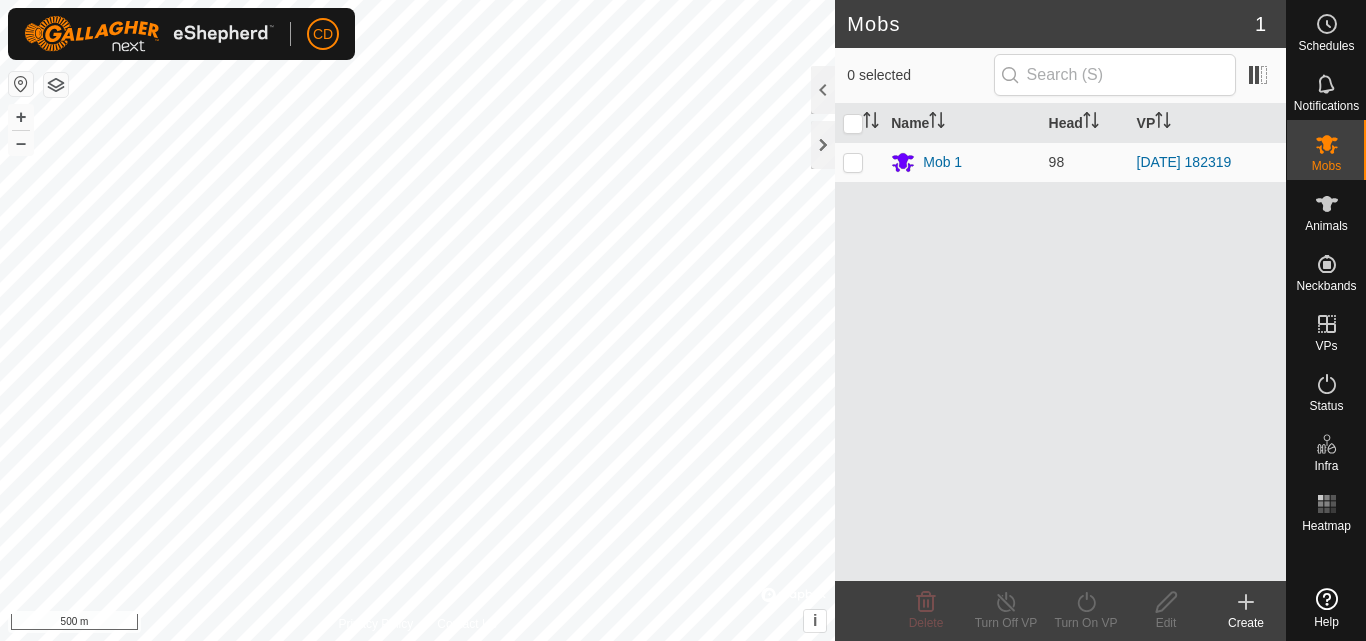 scroll, scrollTop: 0, scrollLeft: 0, axis: both 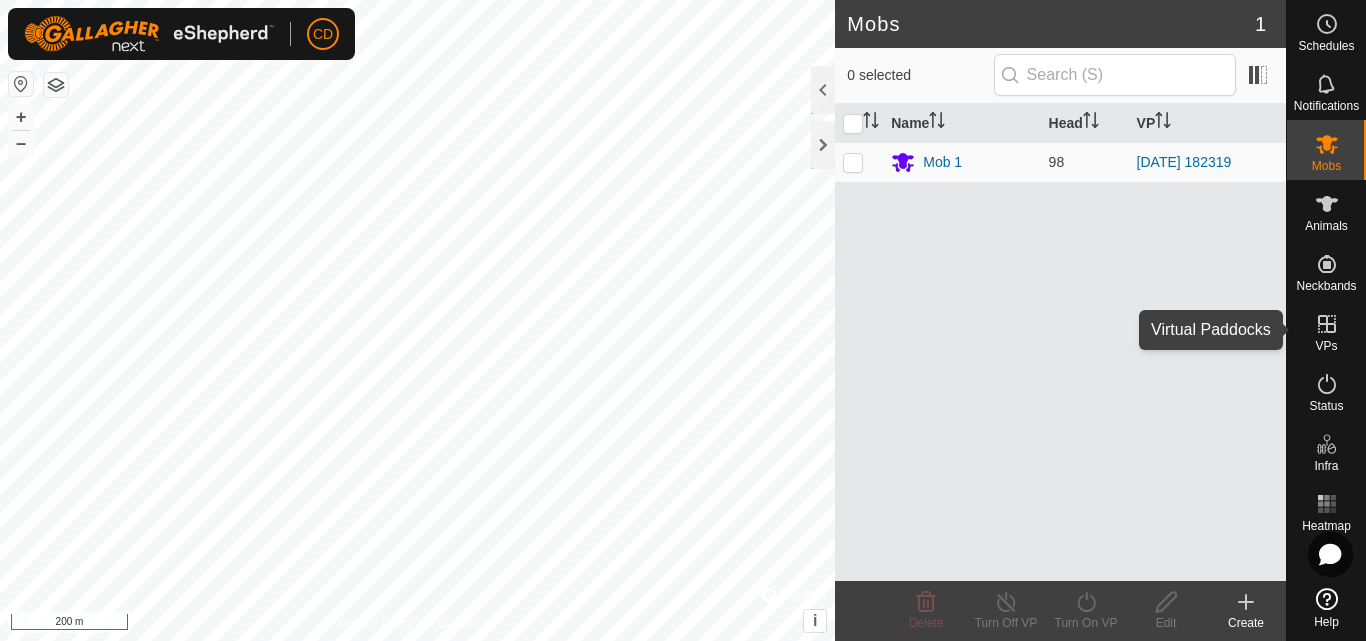 click 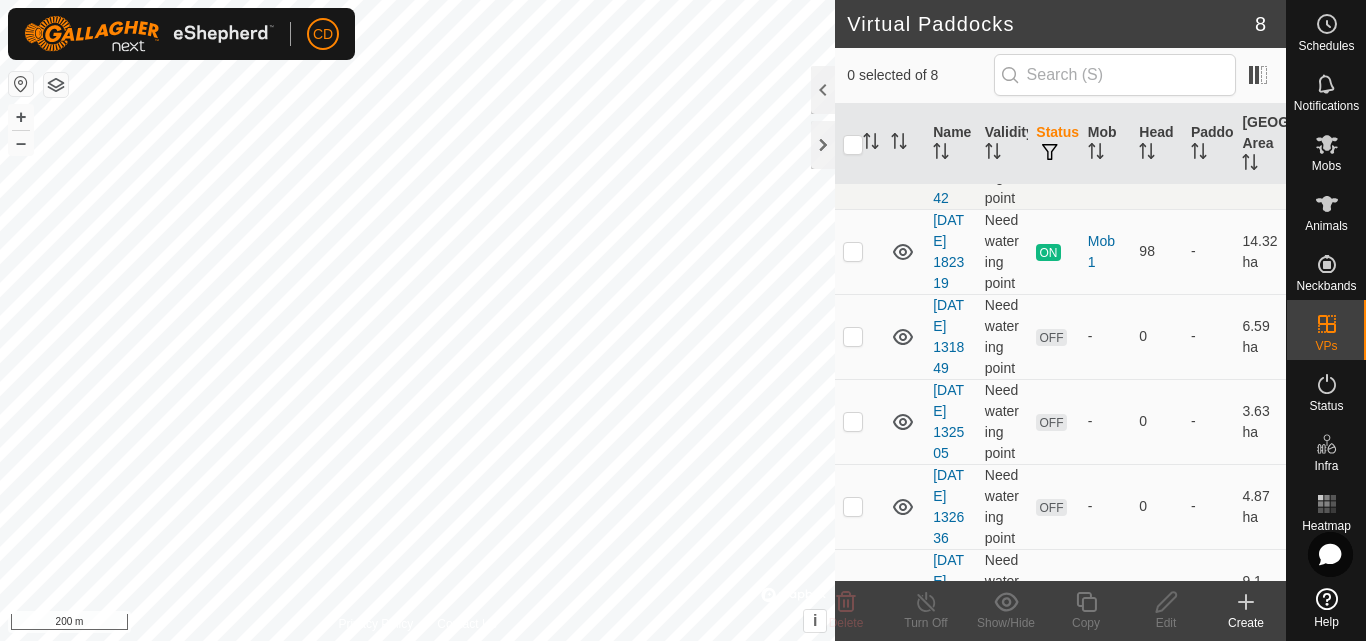 scroll, scrollTop: 0, scrollLeft: 0, axis: both 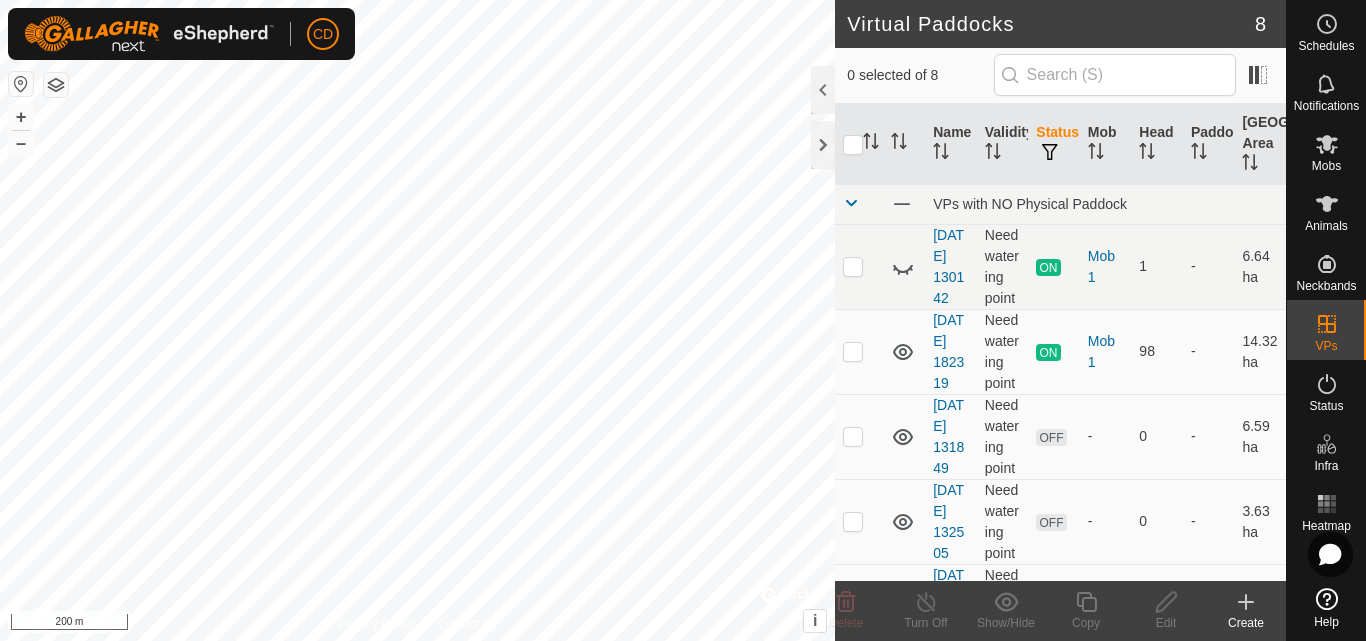 click on "[DATE] 182319" at bounding box center [951, 351] 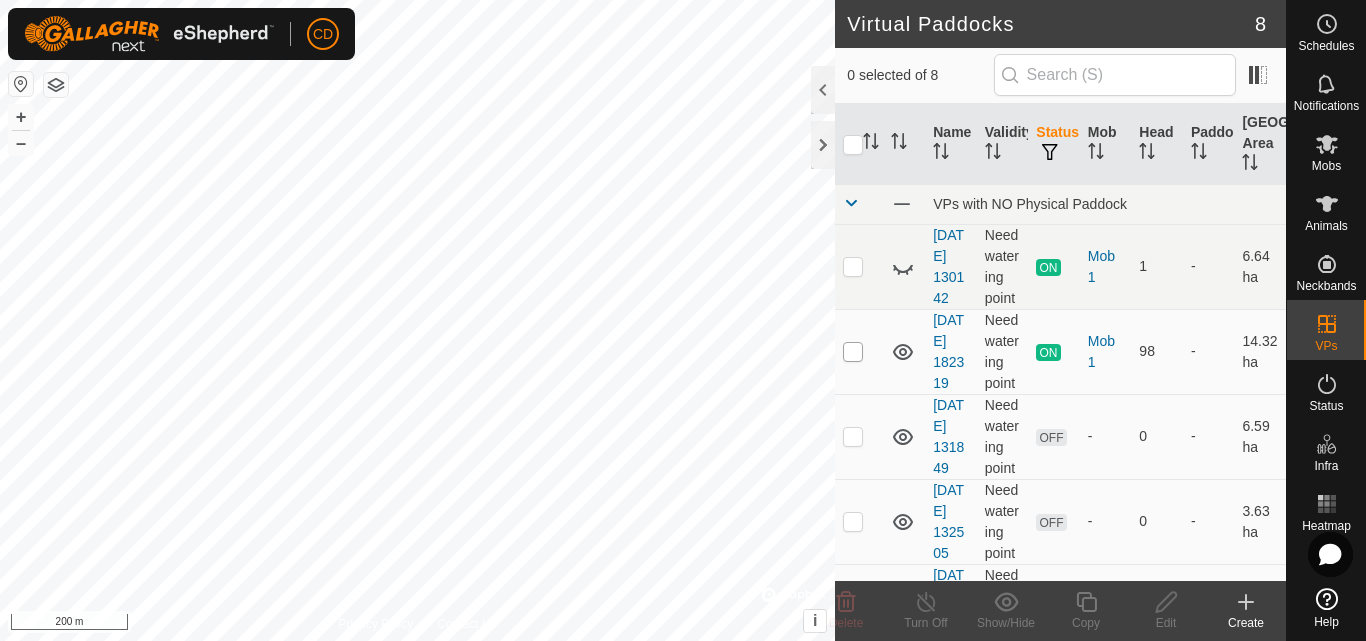 click at bounding box center [853, 352] 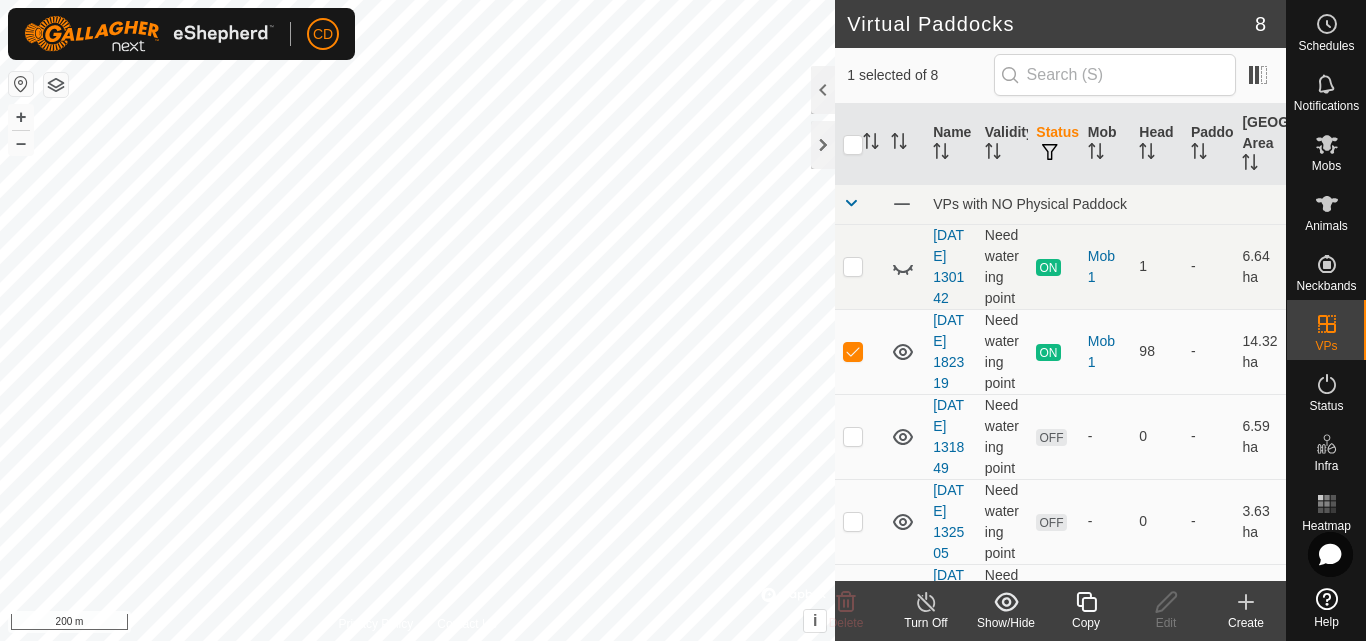 click 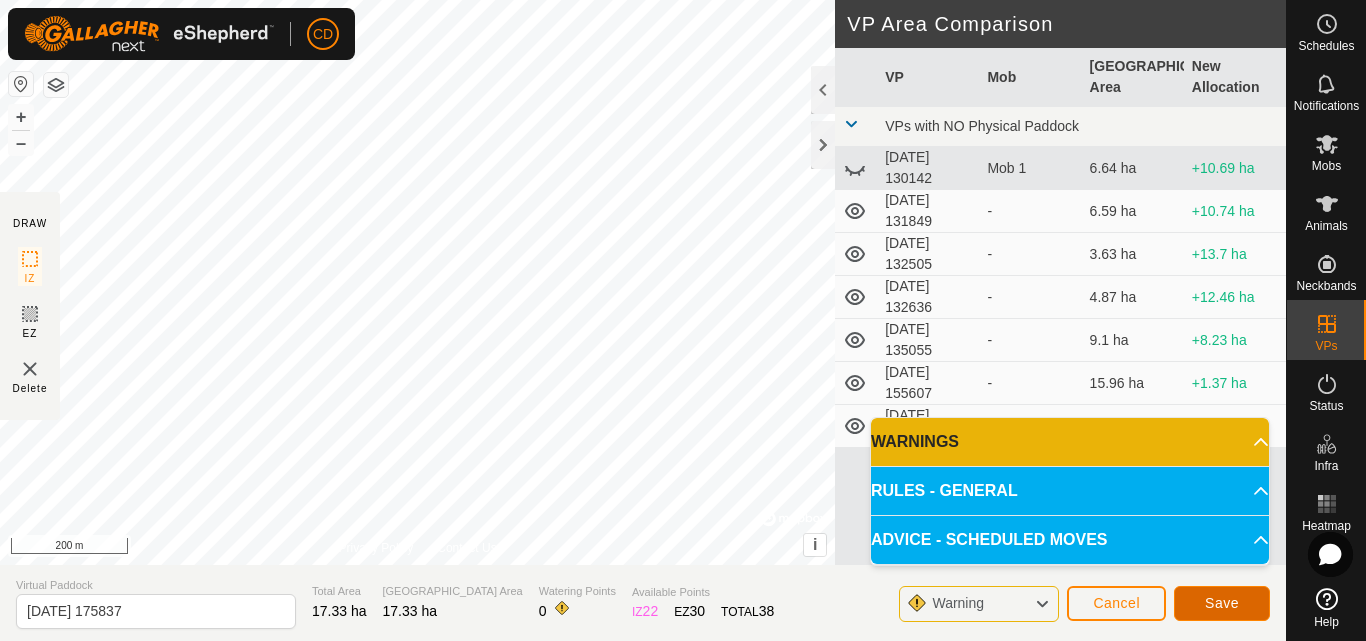 click on "Save" 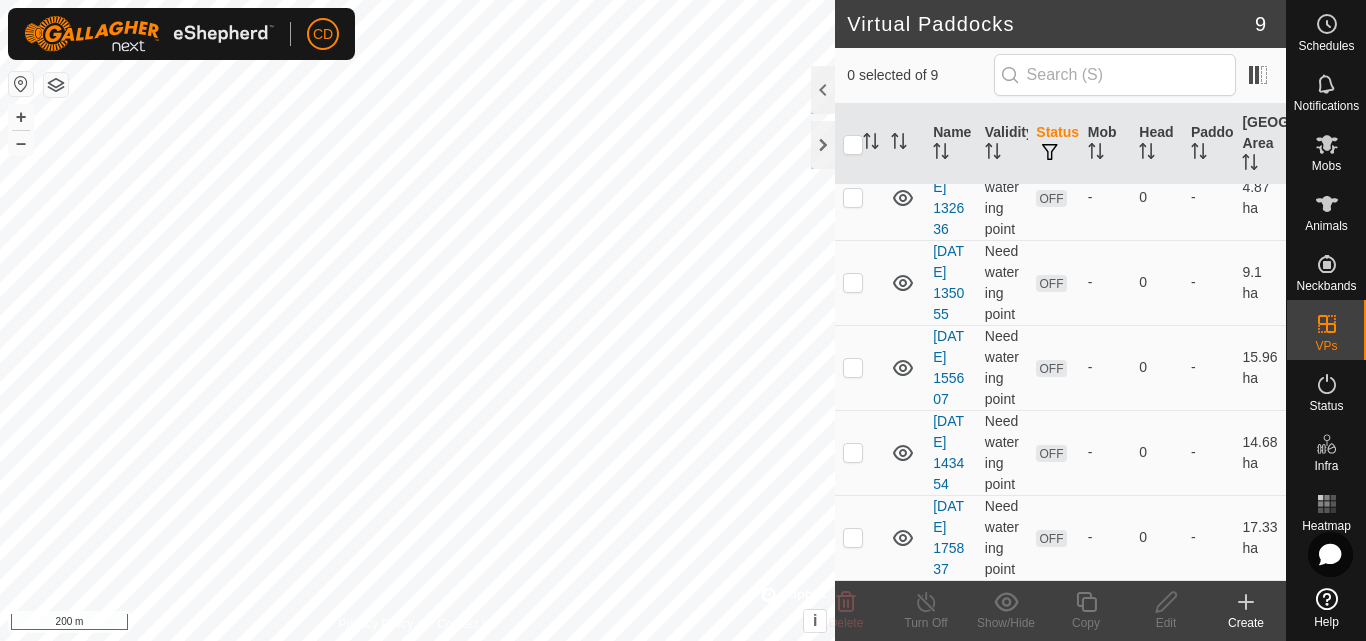 scroll, scrollTop: 0, scrollLeft: 0, axis: both 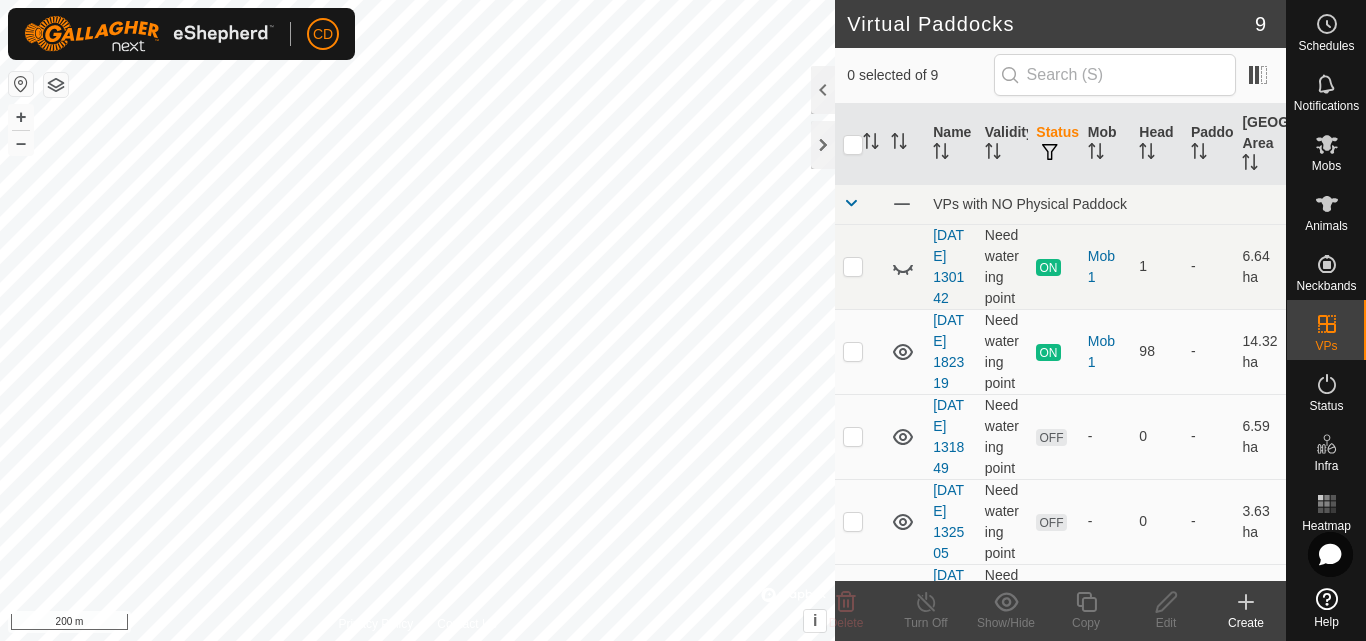 checkbox on "true" 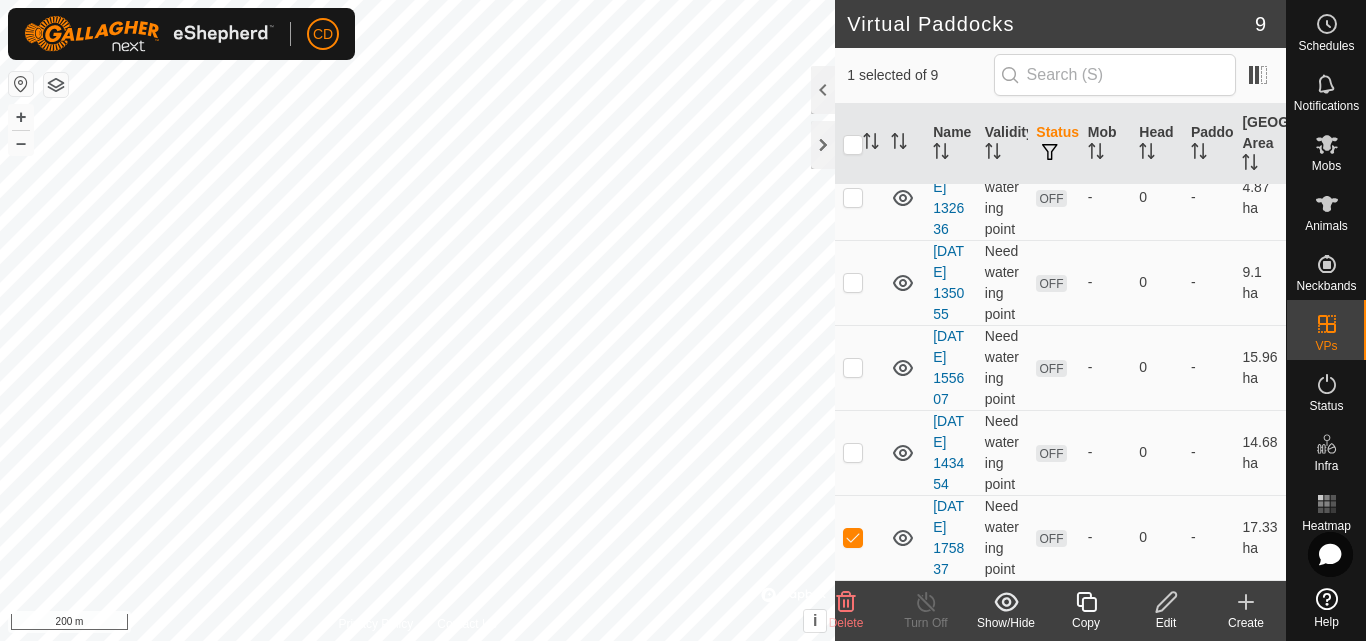 scroll, scrollTop: 500, scrollLeft: 0, axis: vertical 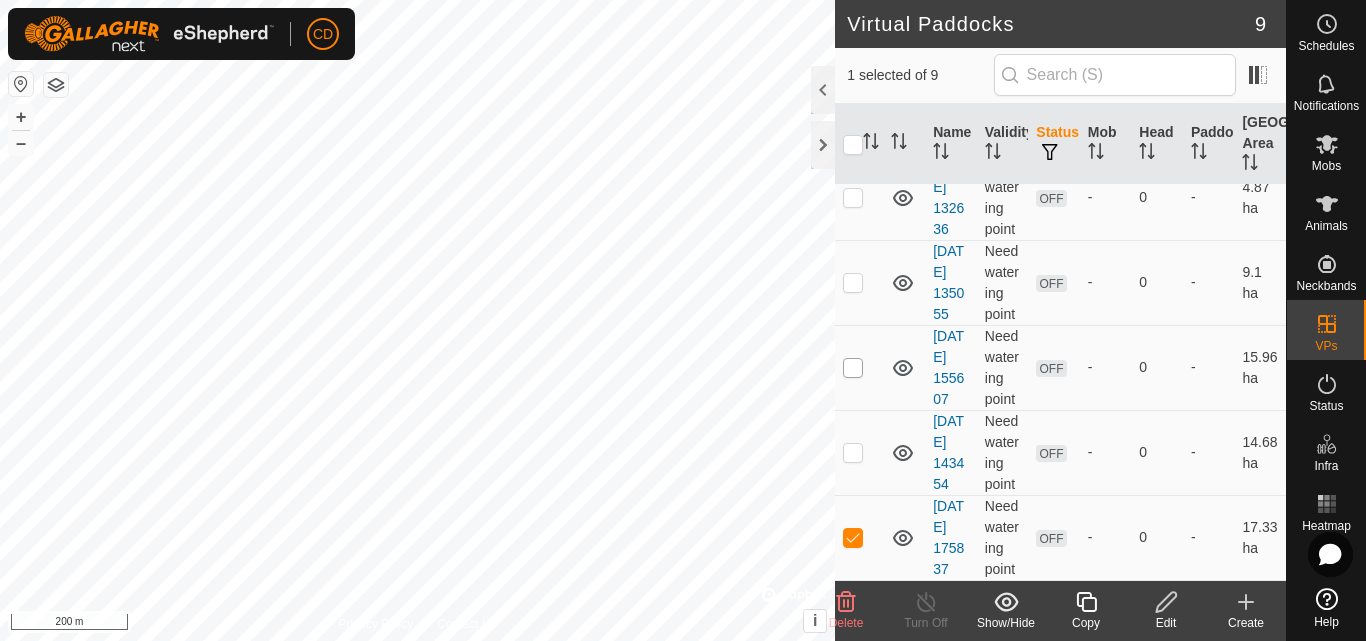 click at bounding box center [853, 368] 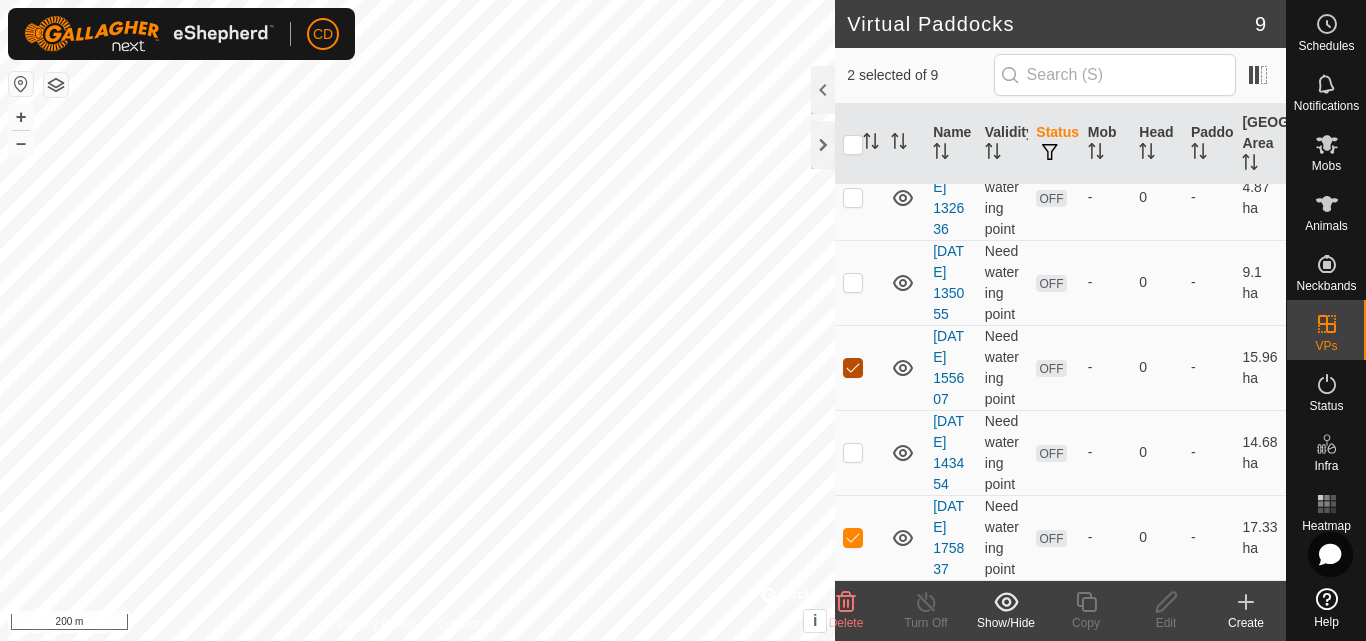 click at bounding box center (853, 368) 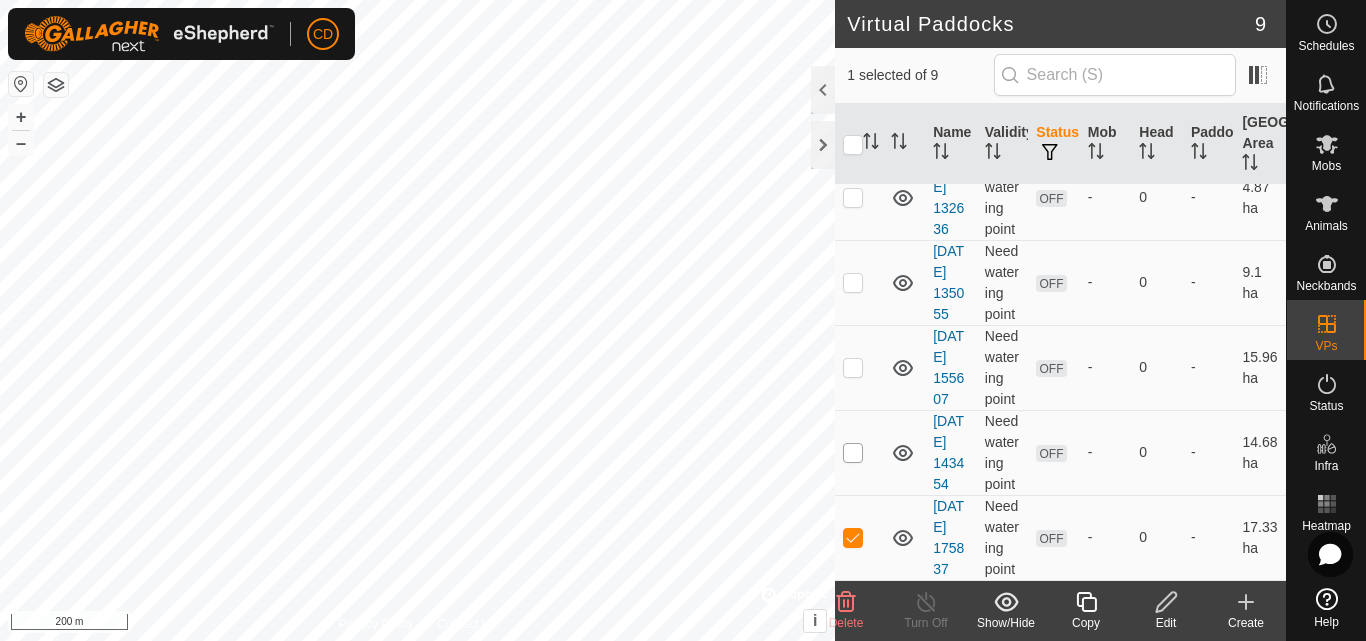 click at bounding box center (853, 453) 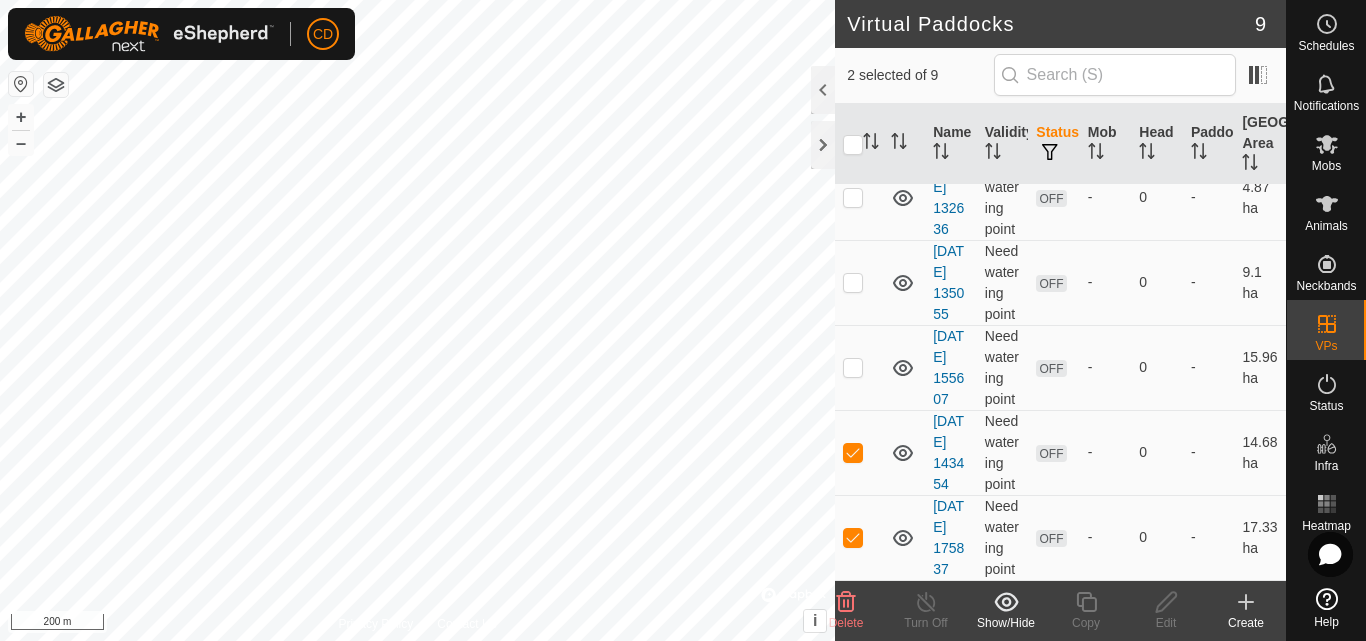 scroll, scrollTop: 598, scrollLeft: 0, axis: vertical 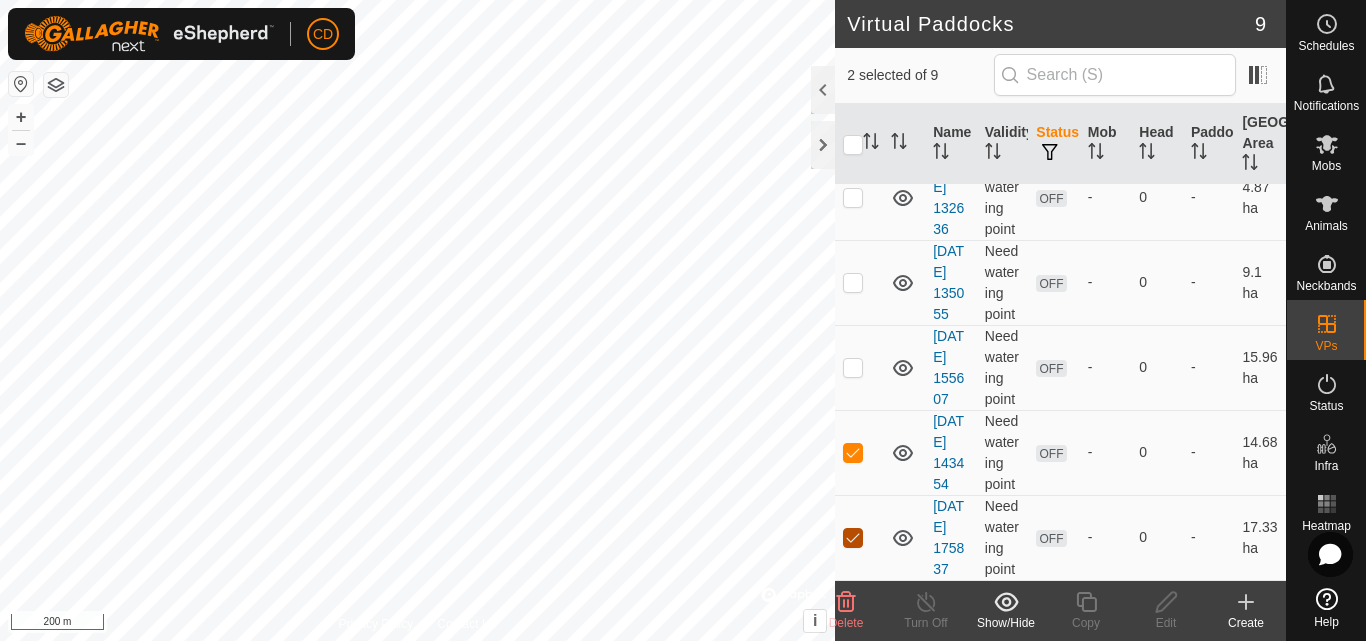 click at bounding box center (853, 538) 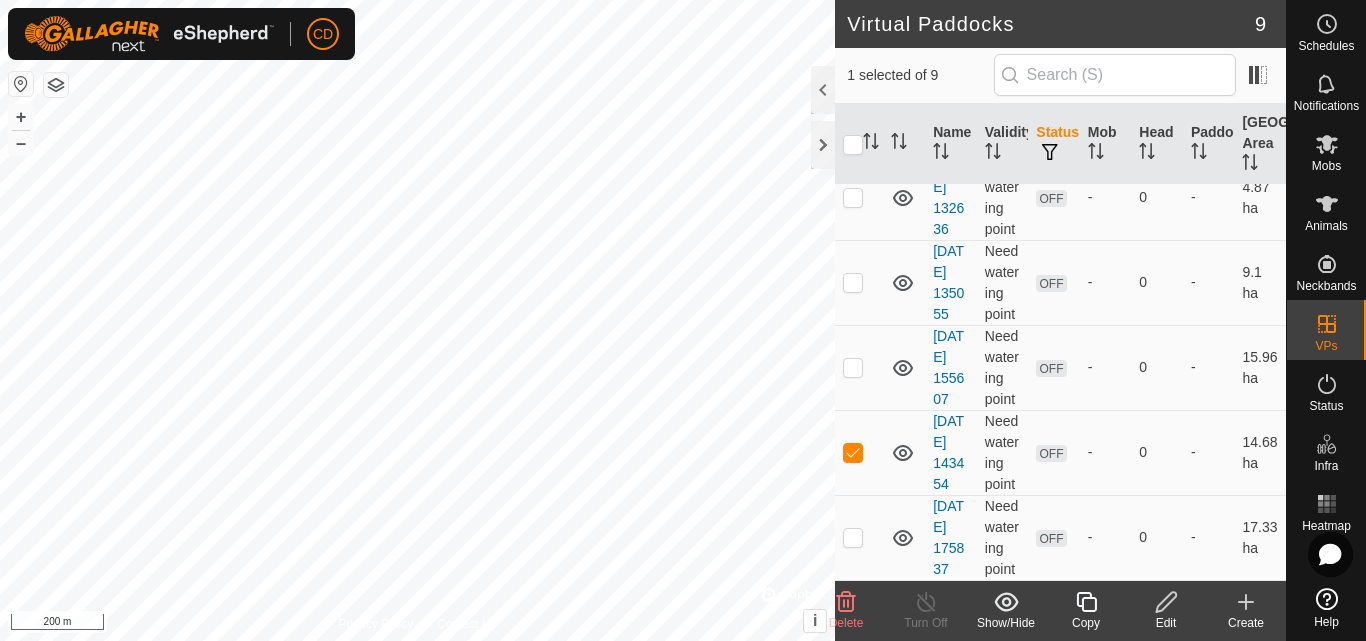 scroll, scrollTop: 500, scrollLeft: 0, axis: vertical 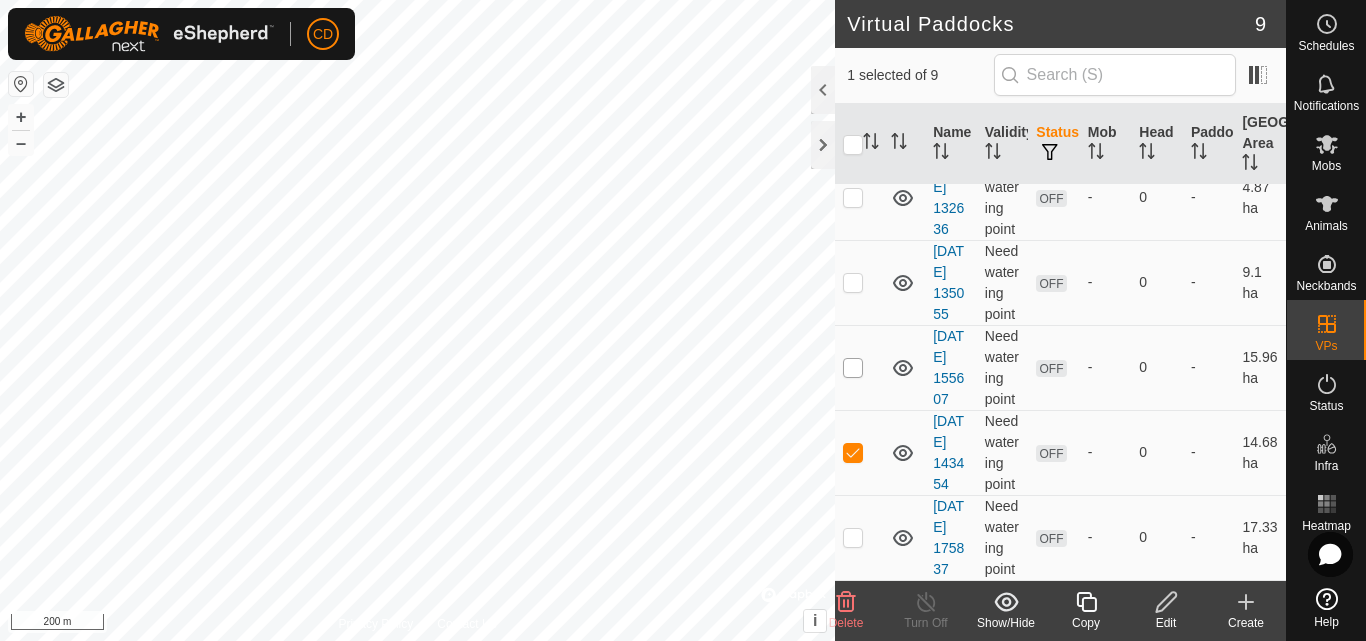 click at bounding box center (853, 368) 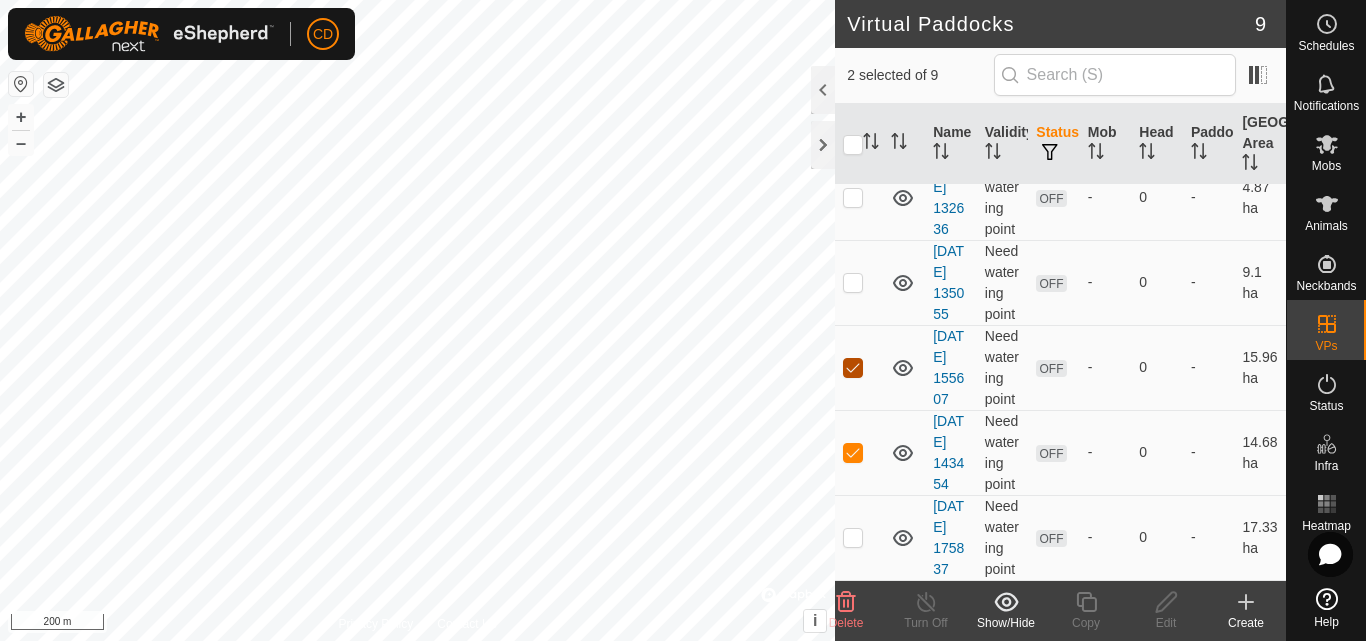click at bounding box center (853, 368) 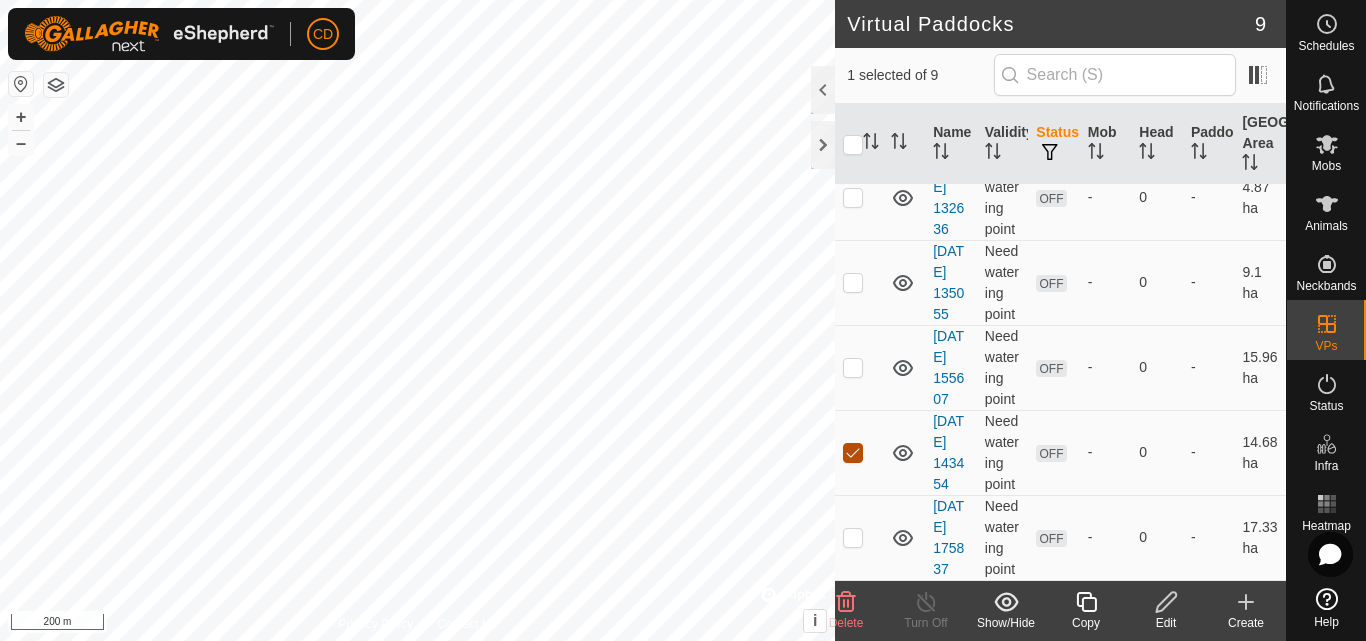 scroll, scrollTop: 598, scrollLeft: 0, axis: vertical 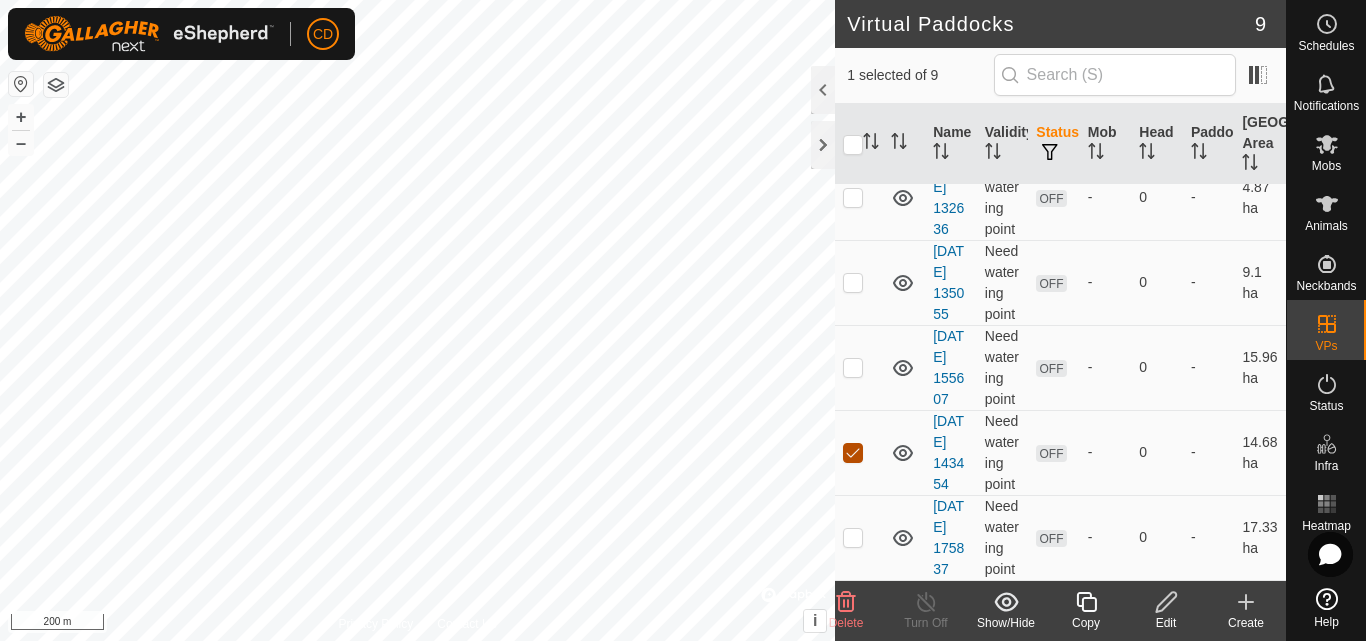 click at bounding box center (853, 453) 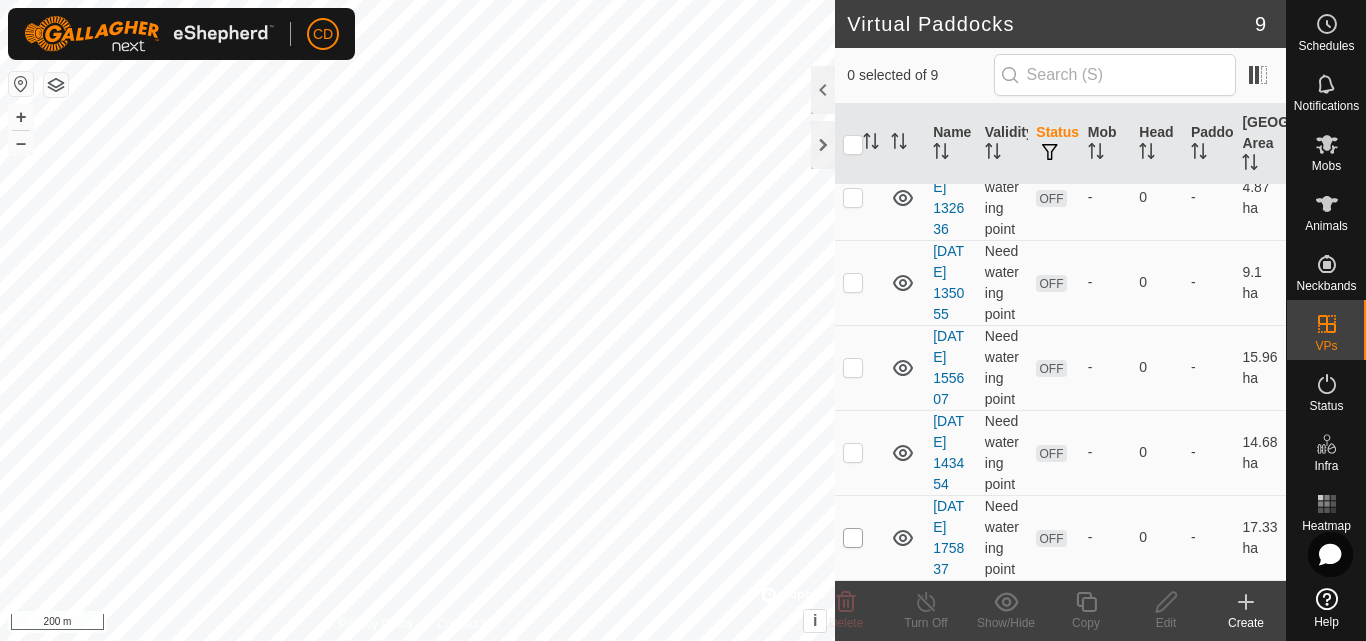 click at bounding box center [853, 538] 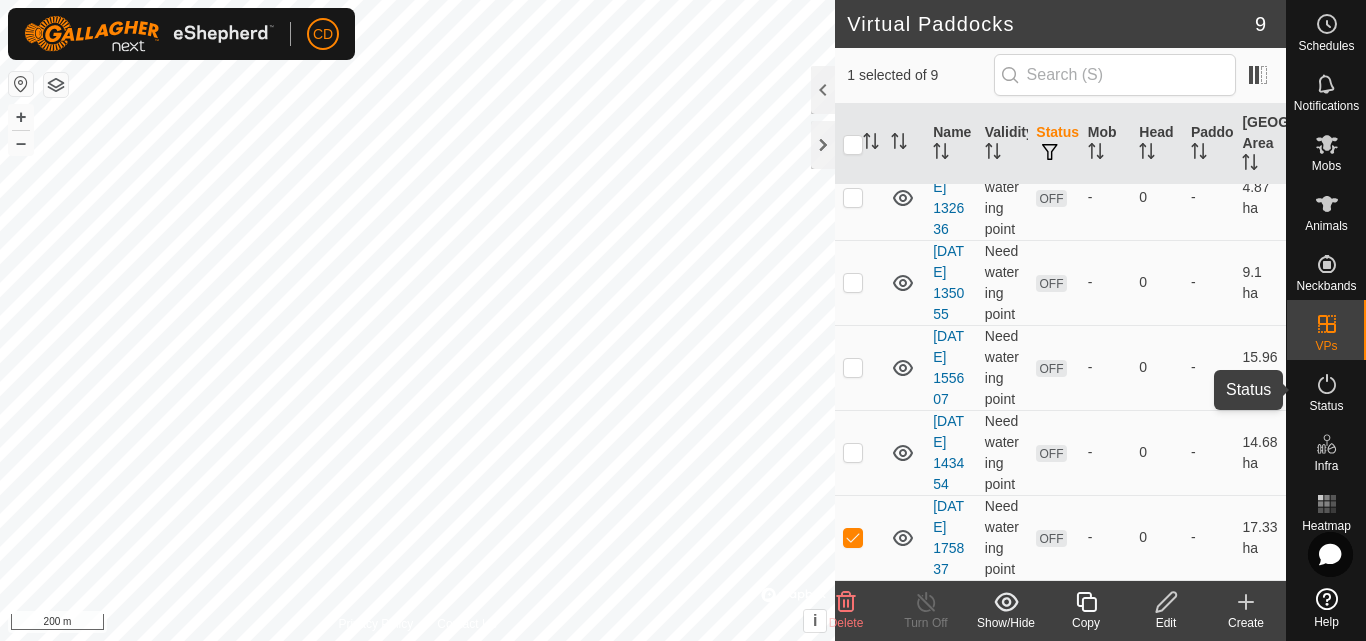 click 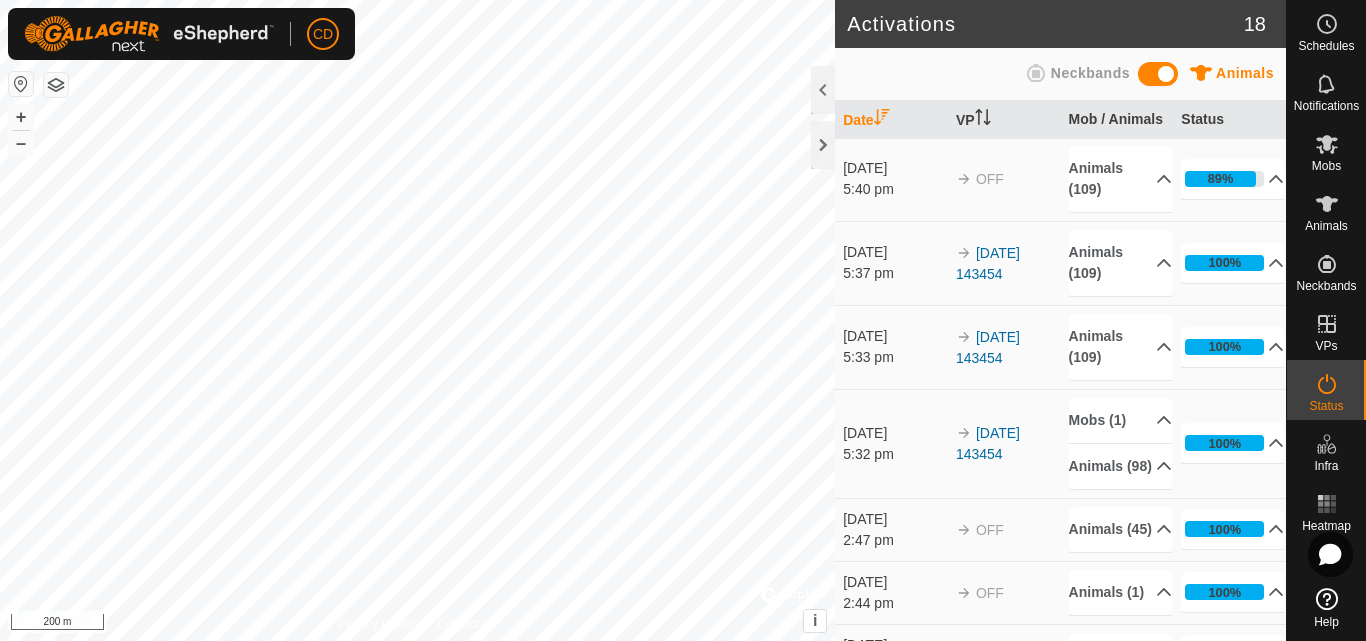 scroll, scrollTop: 0, scrollLeft: 0, axis: both 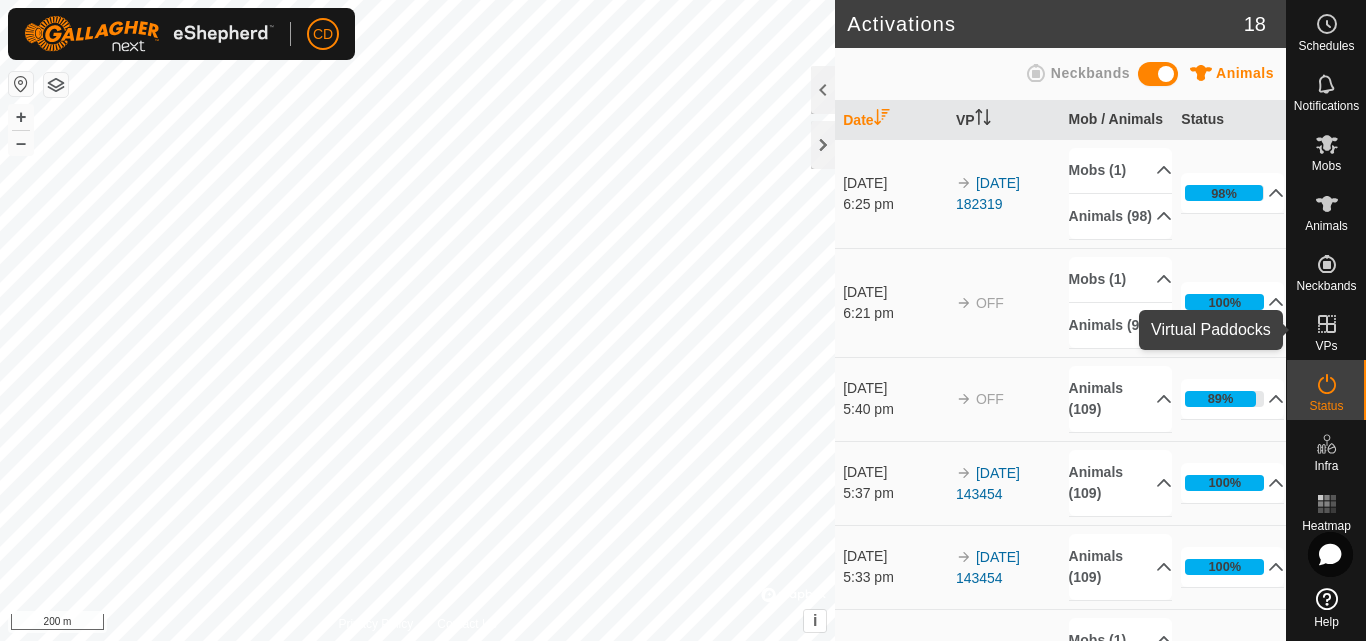 click 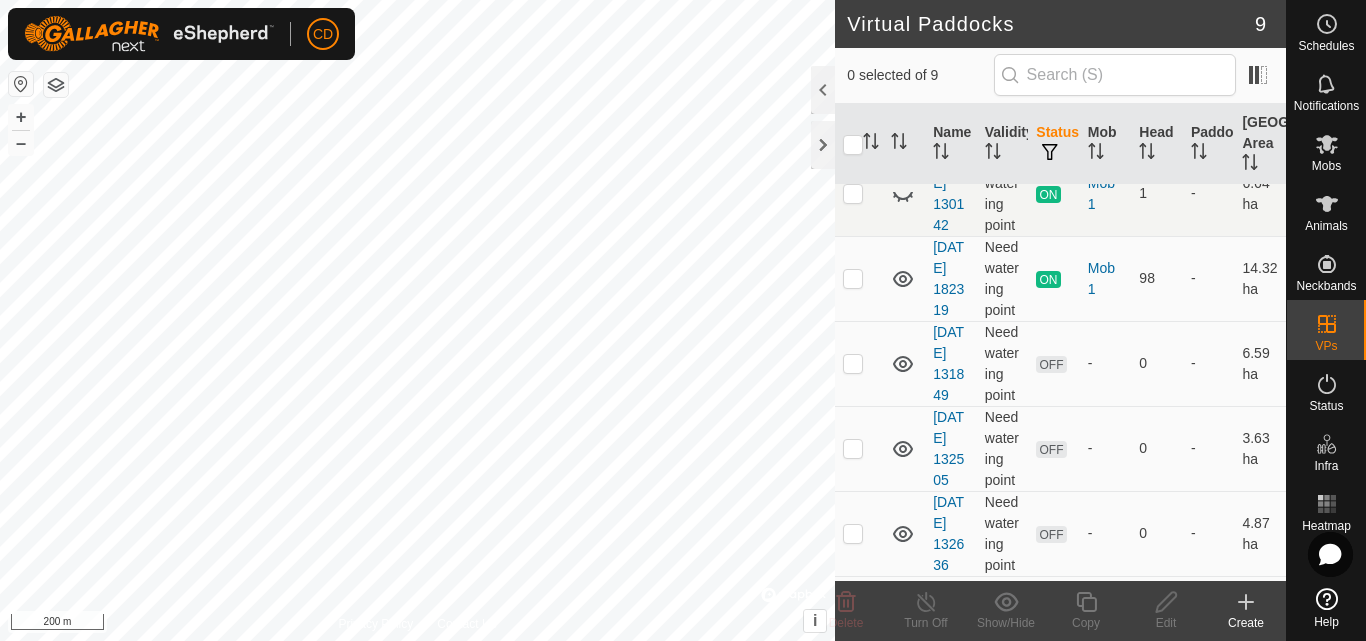 scroll, scrollTop: 0, scrollLeft: 0, axis: both 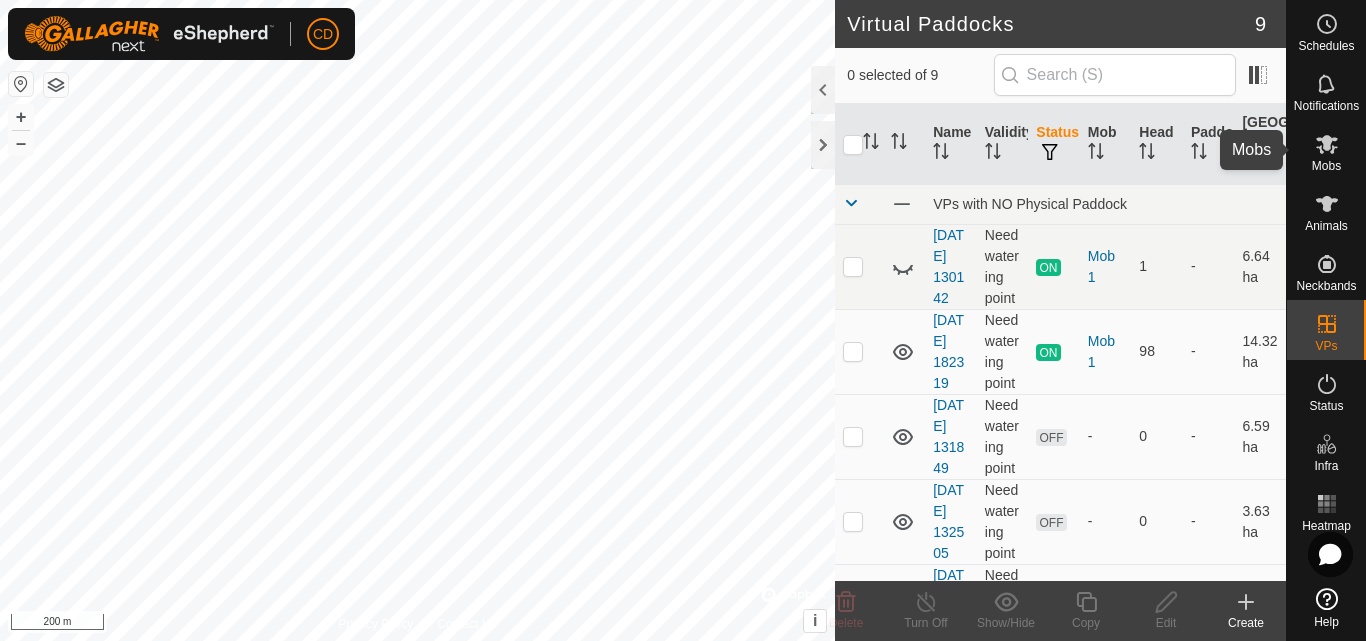 click 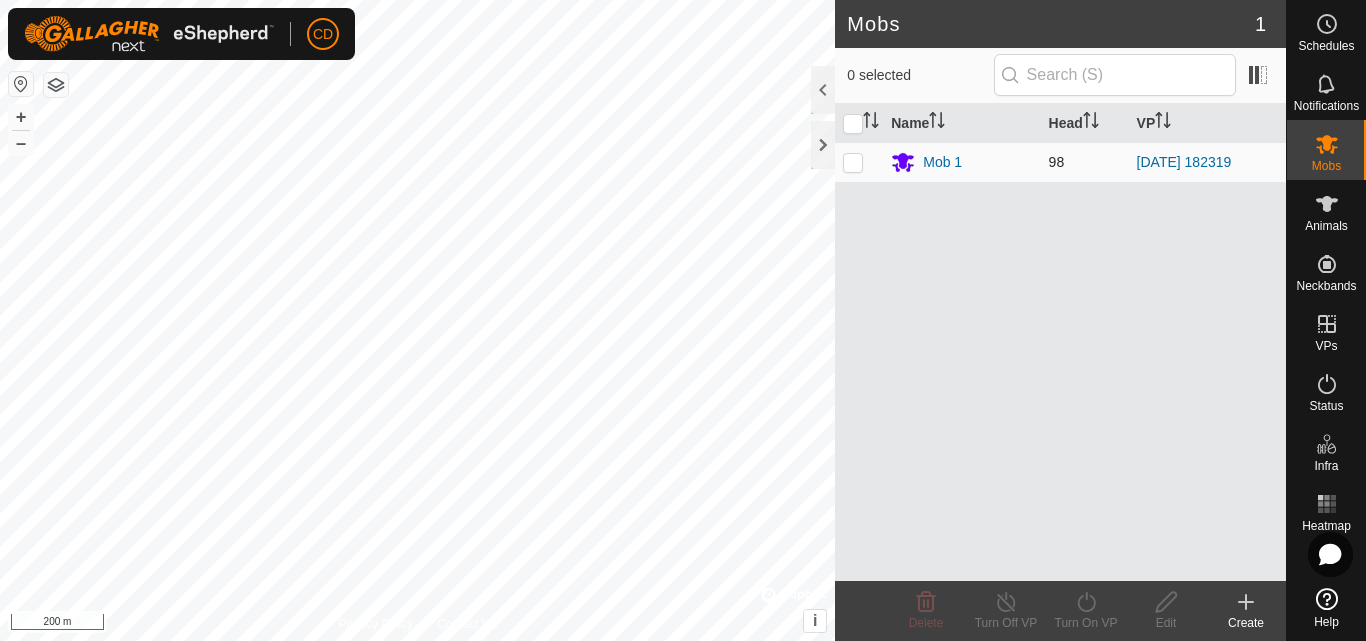 click at bounding box center (853, 162) 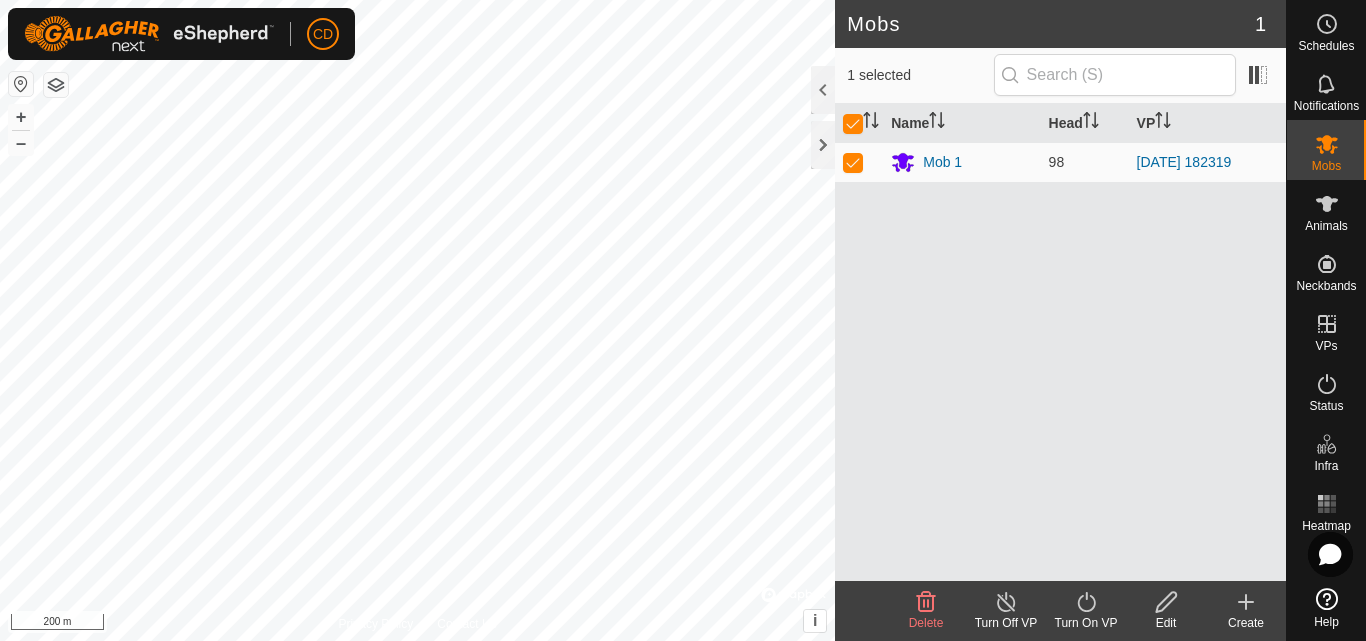 click 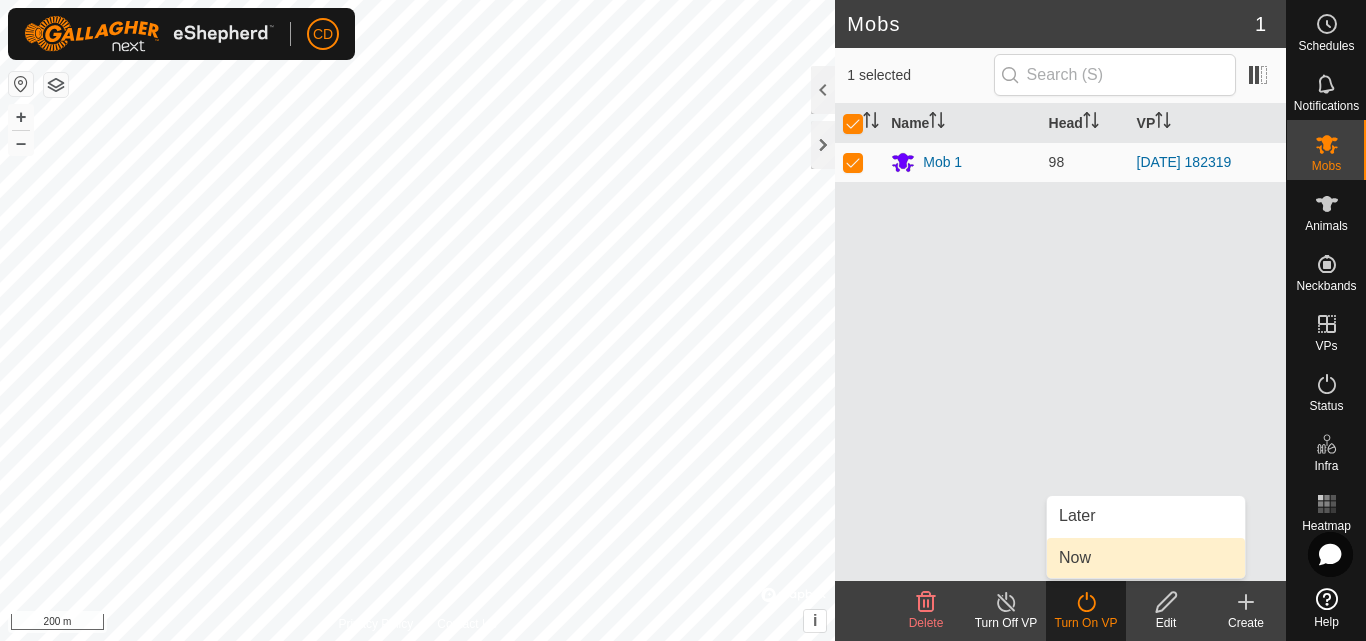 click on "Now" at bounding box center (1146, 558) 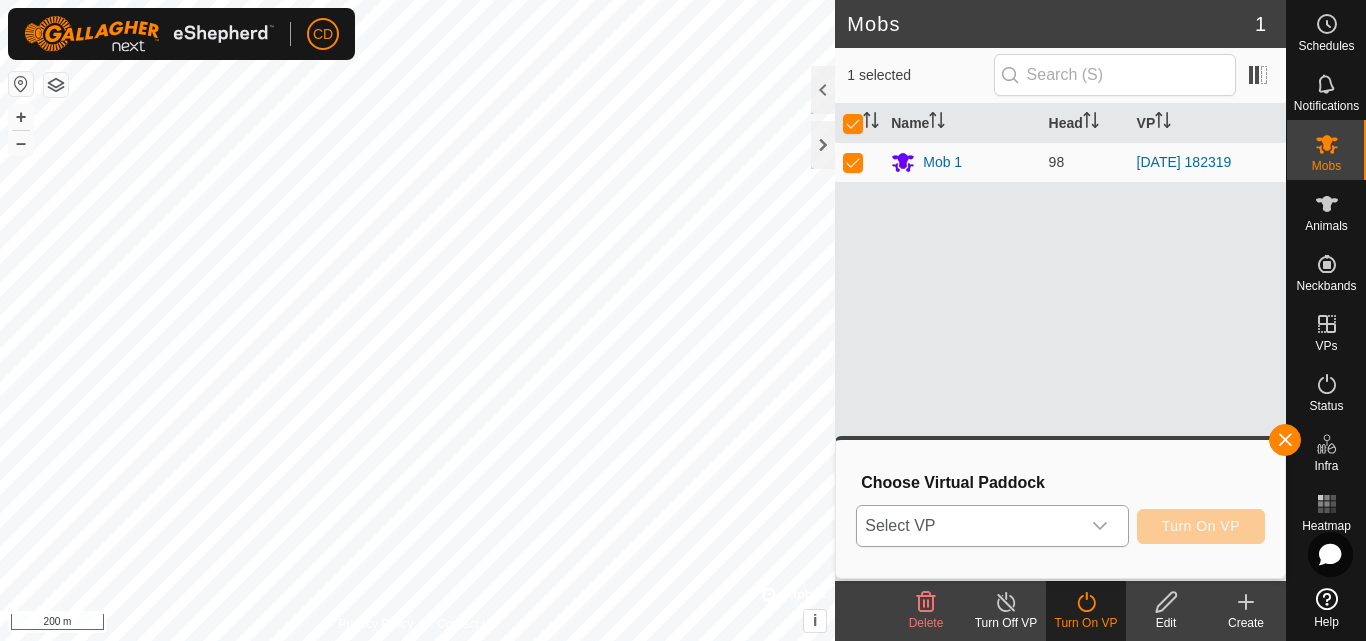 click 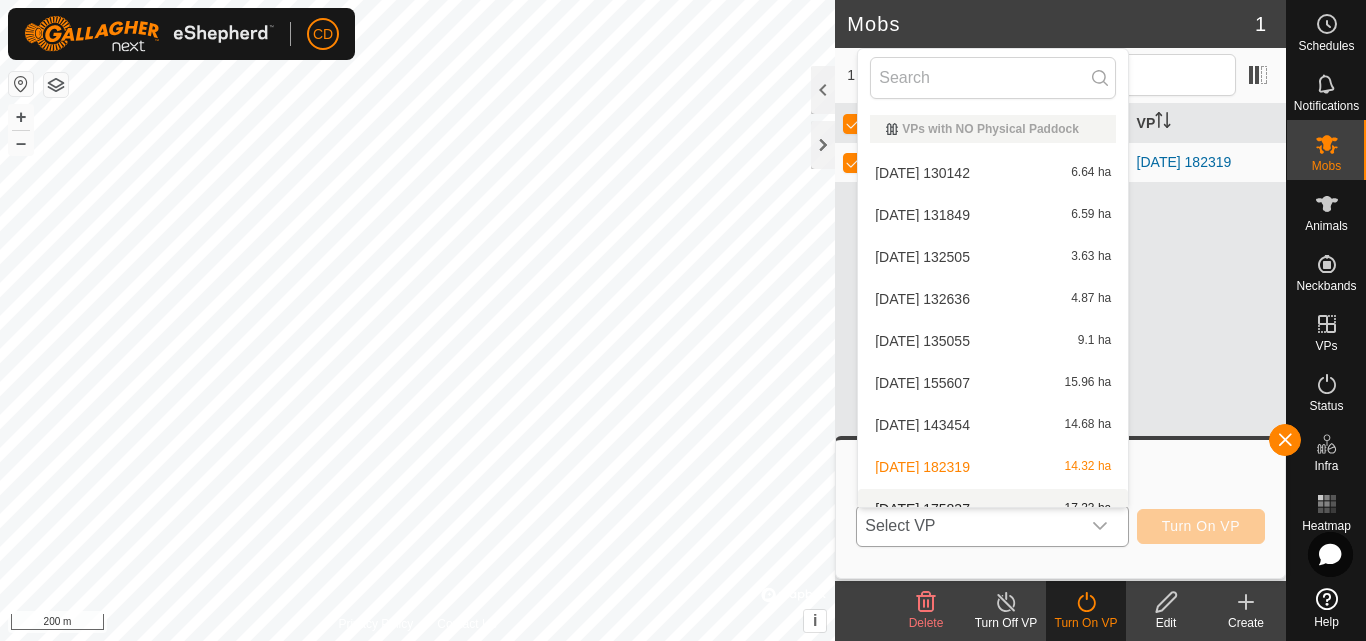 scroll, scrollTop: 22, scrollLeft: 0, axis: vertical 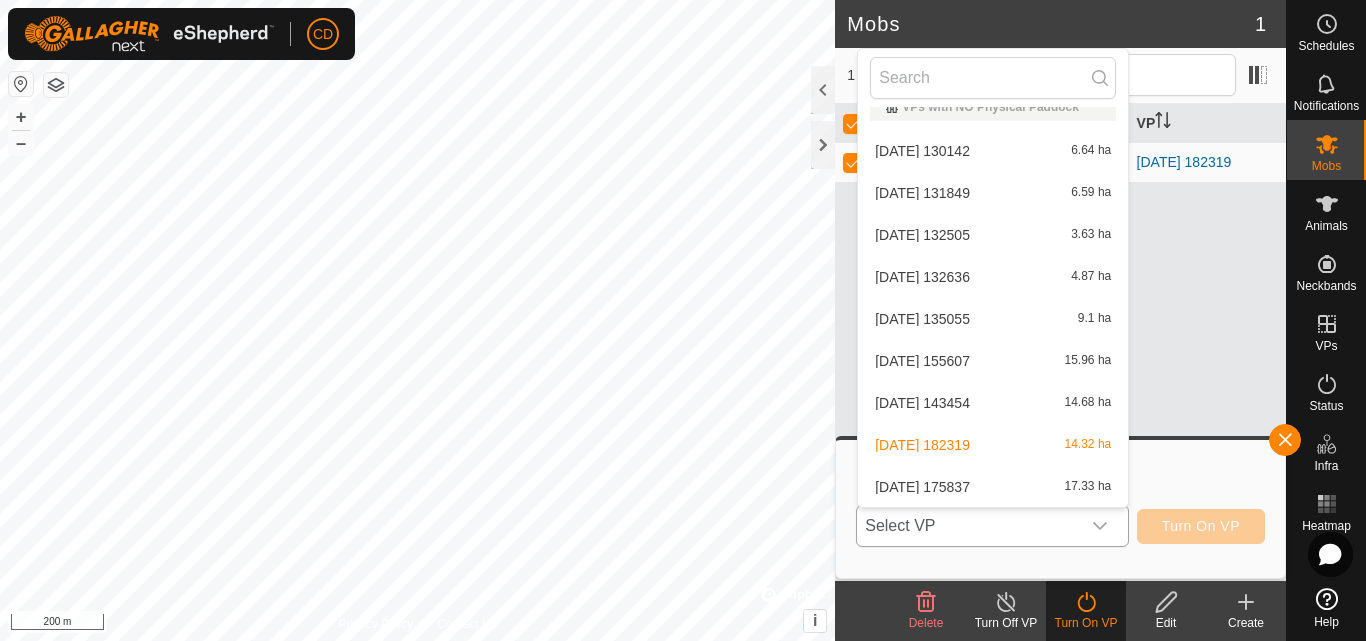 click on "[DATE] 175837  17.33 ha" at bounding box center (993, 487) 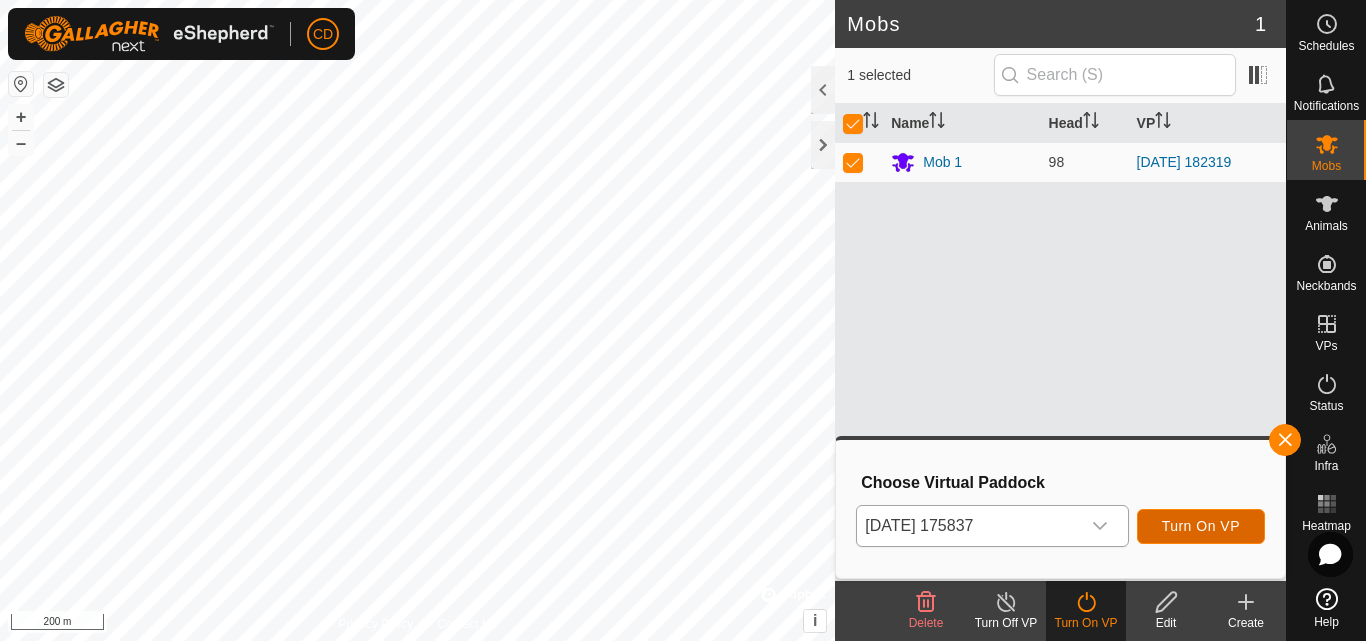 click on "Turn On VP" at bounding box center (1201, 526) 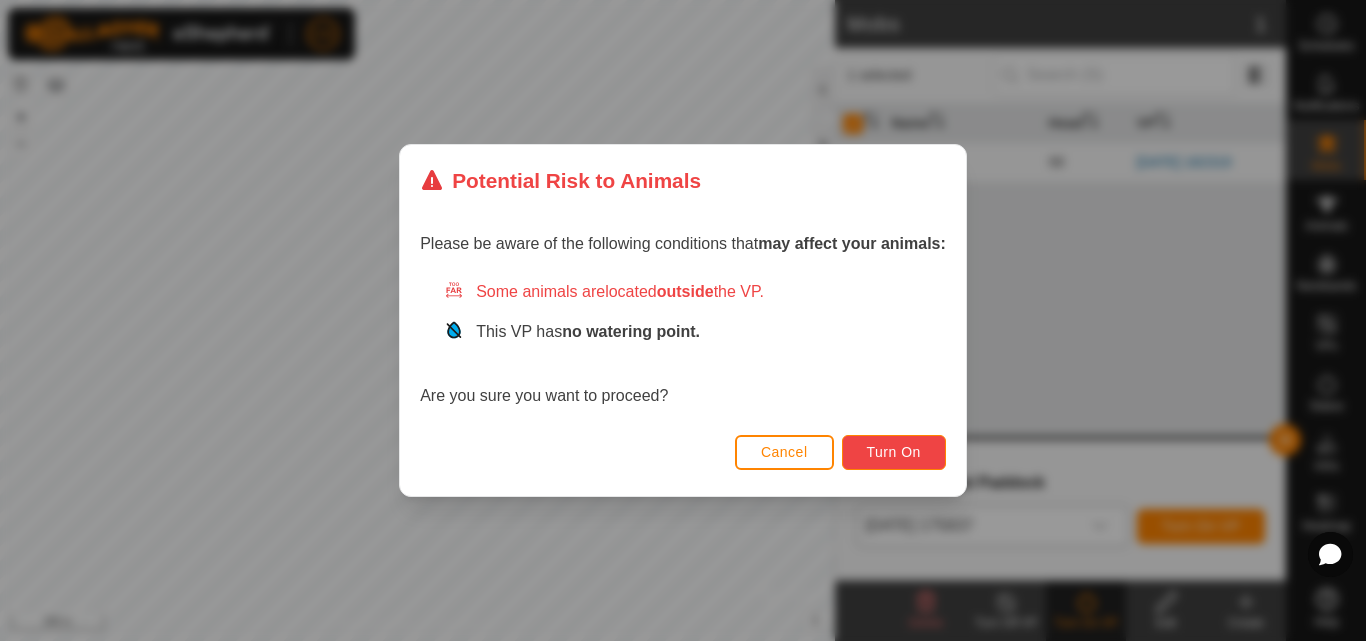 click on "Turn On" at bounding box center (894, 452) 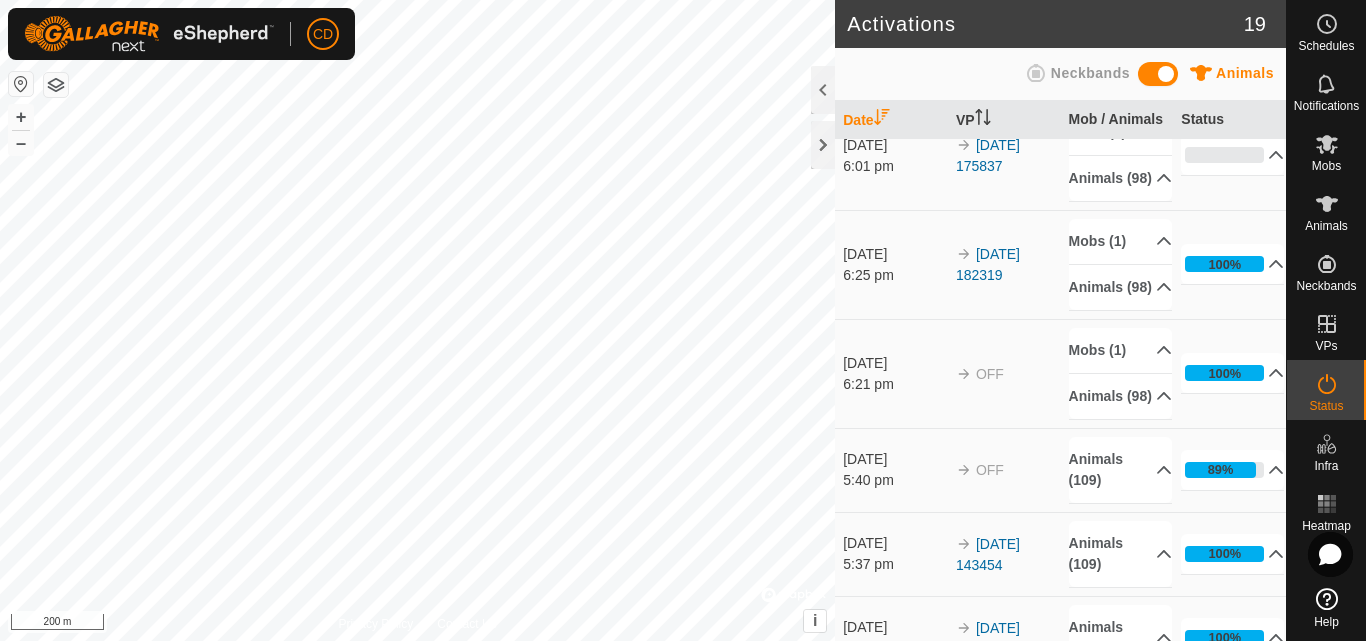 scroll, scrollTop: 0, scrollLeft: 0, axis: both 